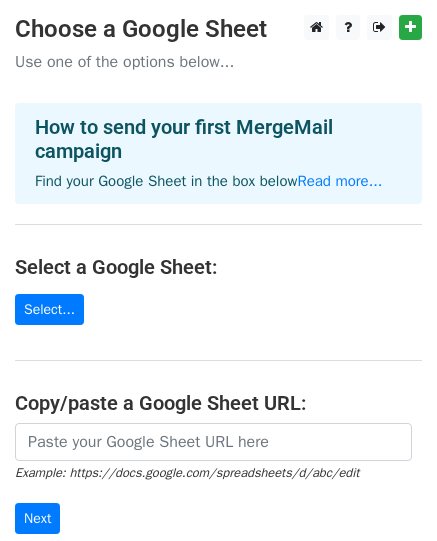 scroll, scrollTop: 0, scrollLeft: 0, axis: both 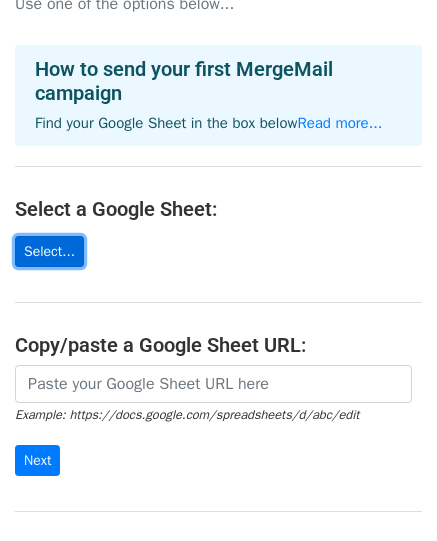 click on "Select..." at bounding box center (49, 251) 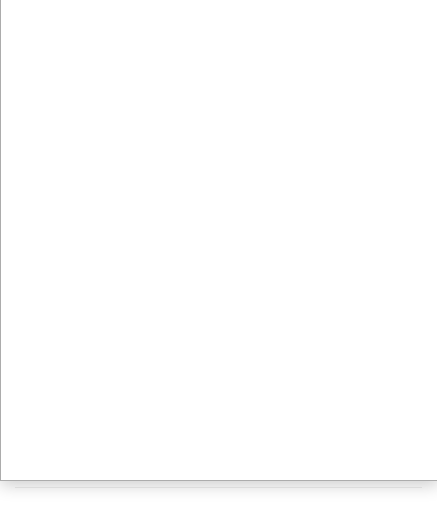 scroll, scrollTop: 79, scrollLeft: 0, axis: vertical 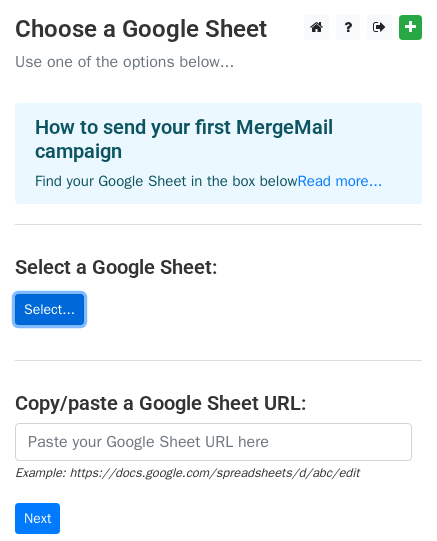click on "Select..." at bounding box center [49, 309] 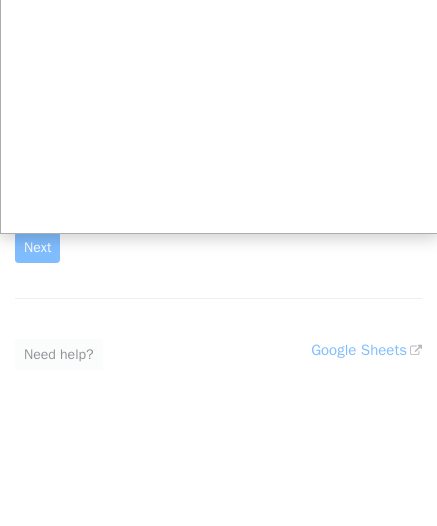 scroll, scrollTop: 0, scrollLeft: 0, axis: both 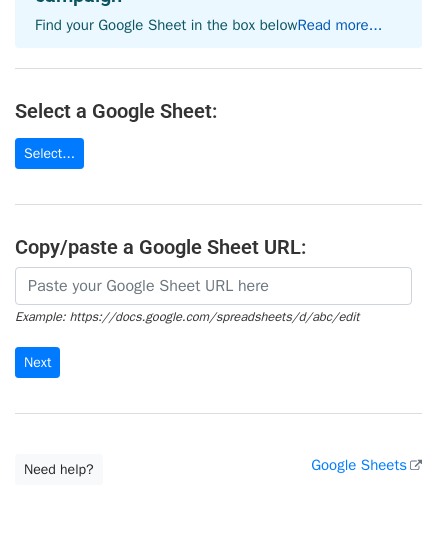 click on "Read more..." at bounding box center [339, 25] 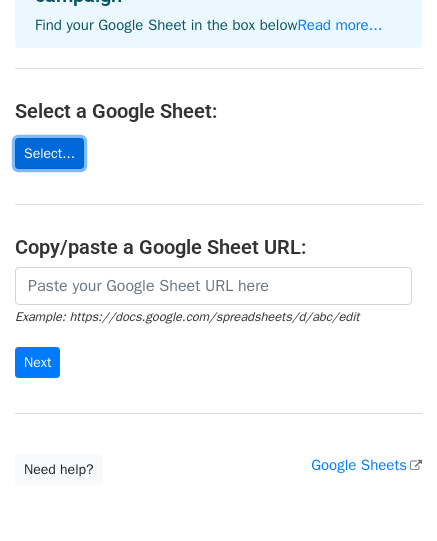 click on "Select..." at bounding box center (49, 153) 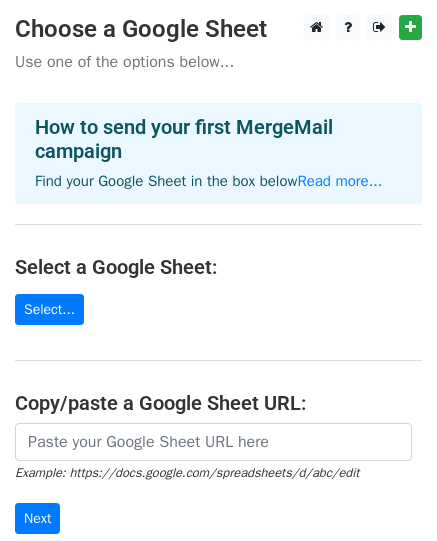 scroll, scrollTop: 0, scrollLeft: 0, axis: both 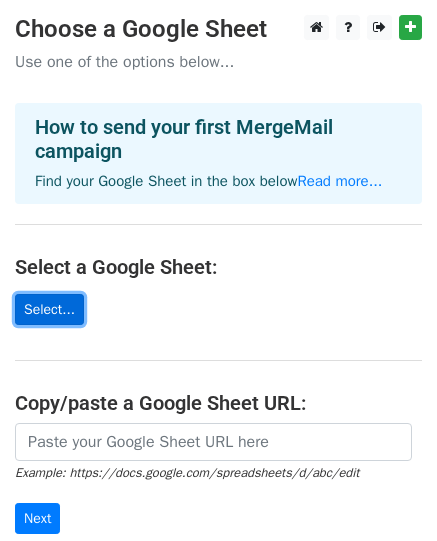 click on "Select..." at bounding box center (49, 309) 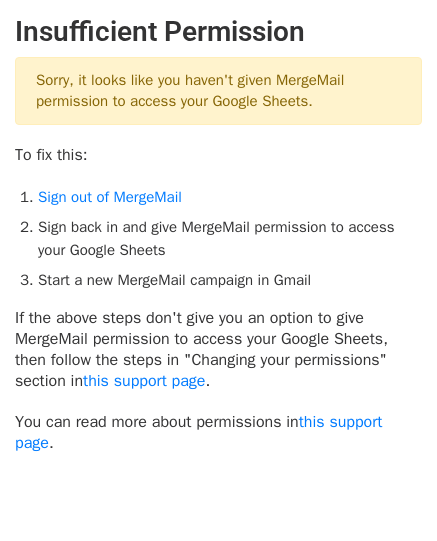 scroll, scrollTop: 0, scrollLeft: 0, axis: both 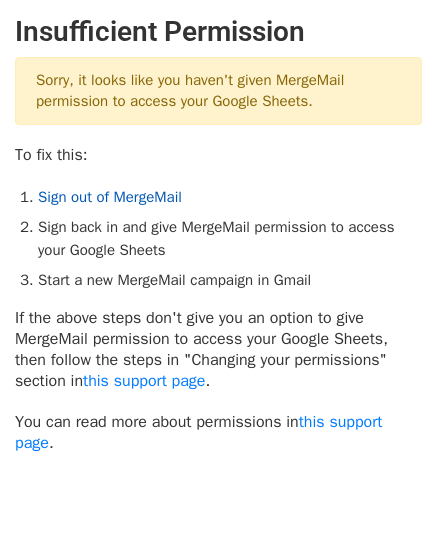 click on "Sign out of MergeMail" at bounding box center (110, 197) 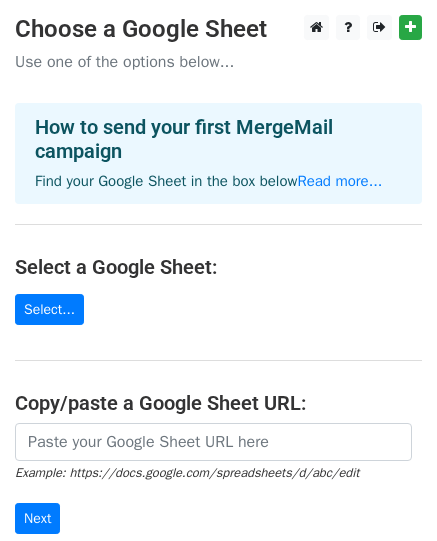 scroll, scrollTop: 0, scrollLeft: 0, axis: both 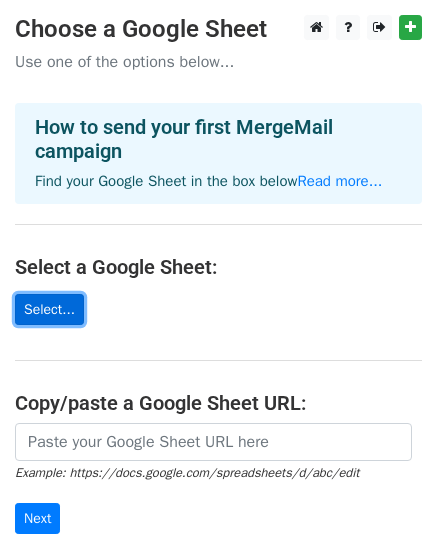 click on "Select..." at bounding box center [49, 309] 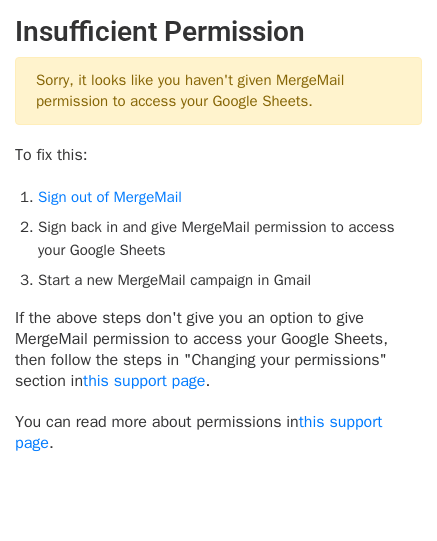 scroll, scrollTop: 0, scrollLeft: 0, axis: both 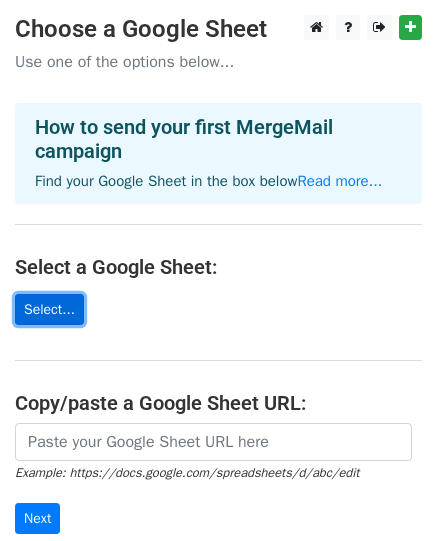 click on "Select..." at bounding box center [49, 309] 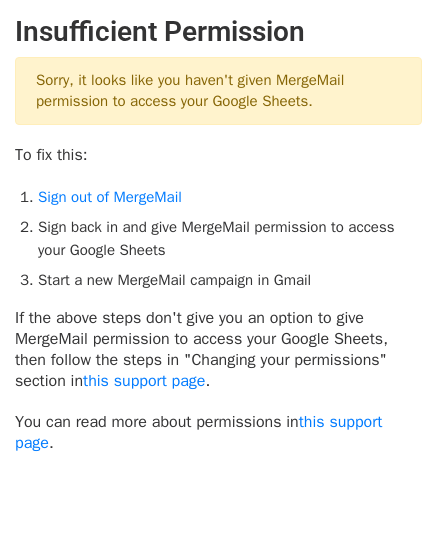 scroll, scrollTop: 0, scrollLeft: 0, axis: both 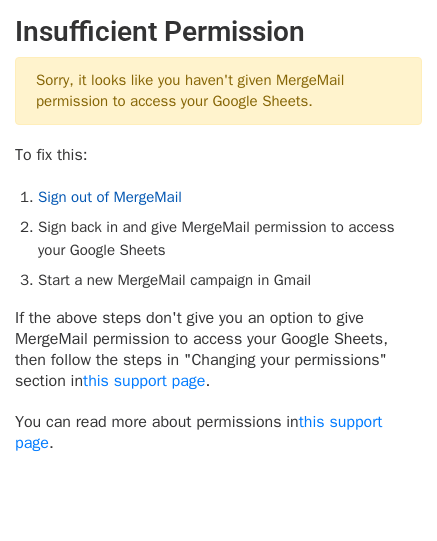 click on "Sign out of MergeMail" at bounding box center [110, 197] 